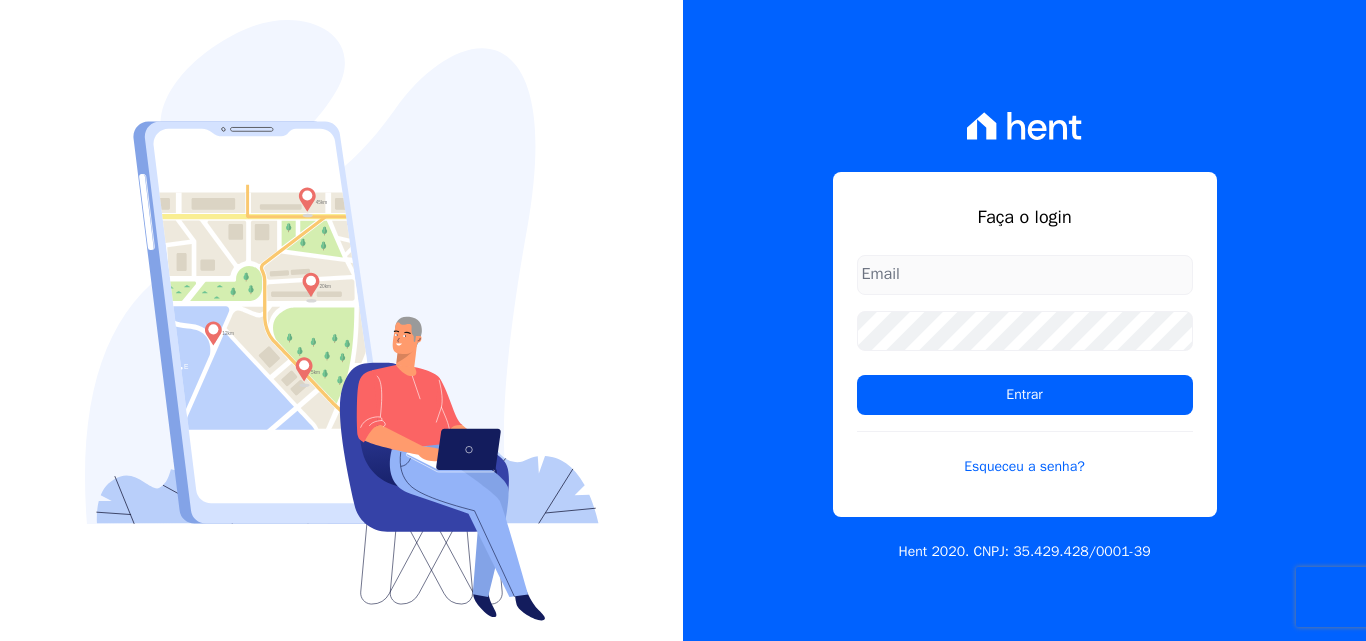 scroll, scrollTop: 0, scrollLeft: 0, axis: both 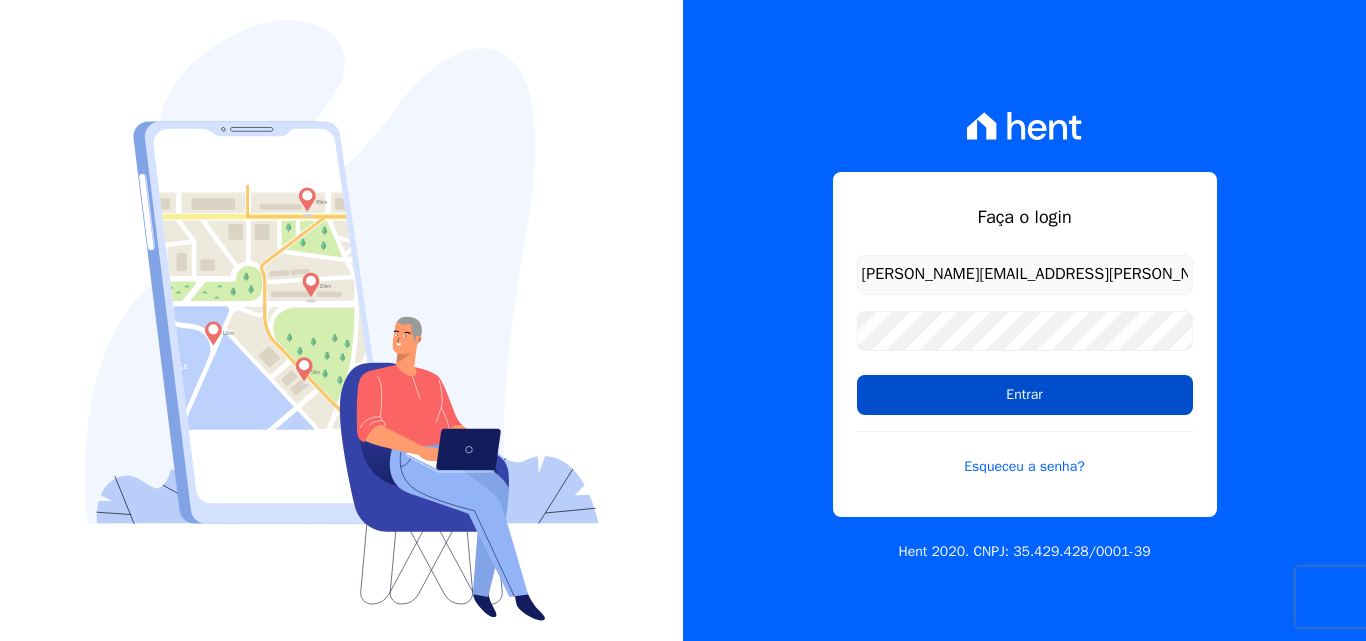 click on "Entrar" at bounding box center (1025, 395) 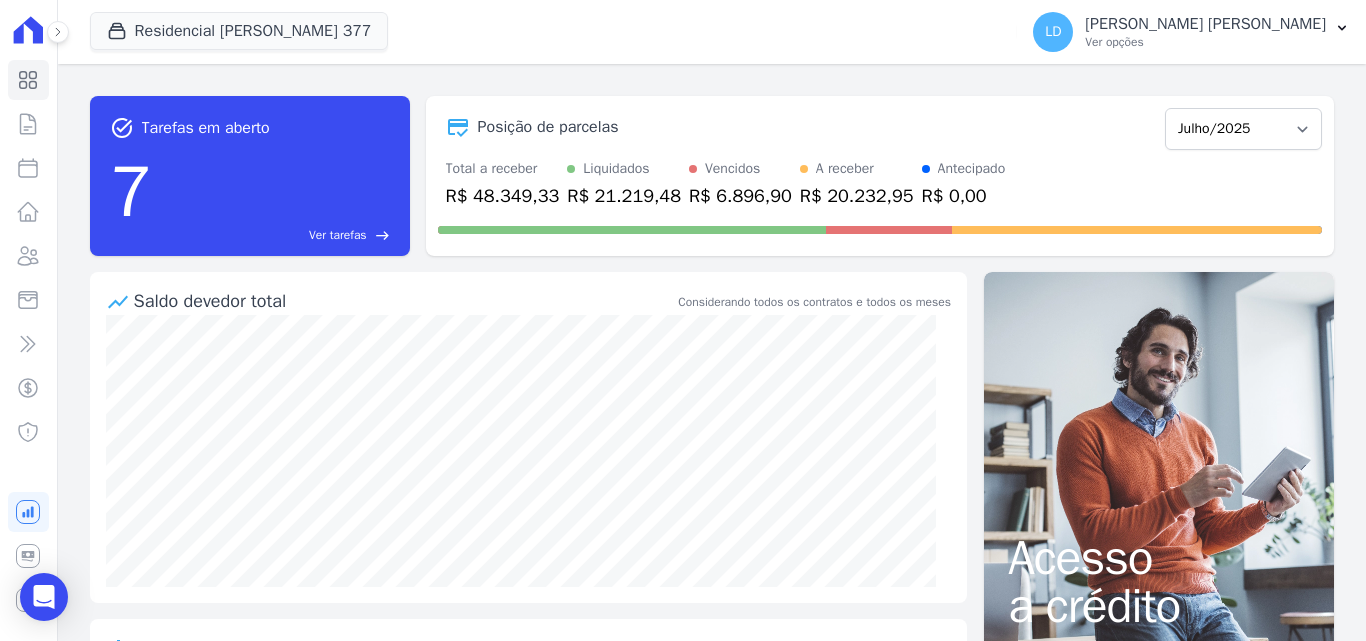 scroll, scrollTop: 0, scrollLeft: 0, axis: both 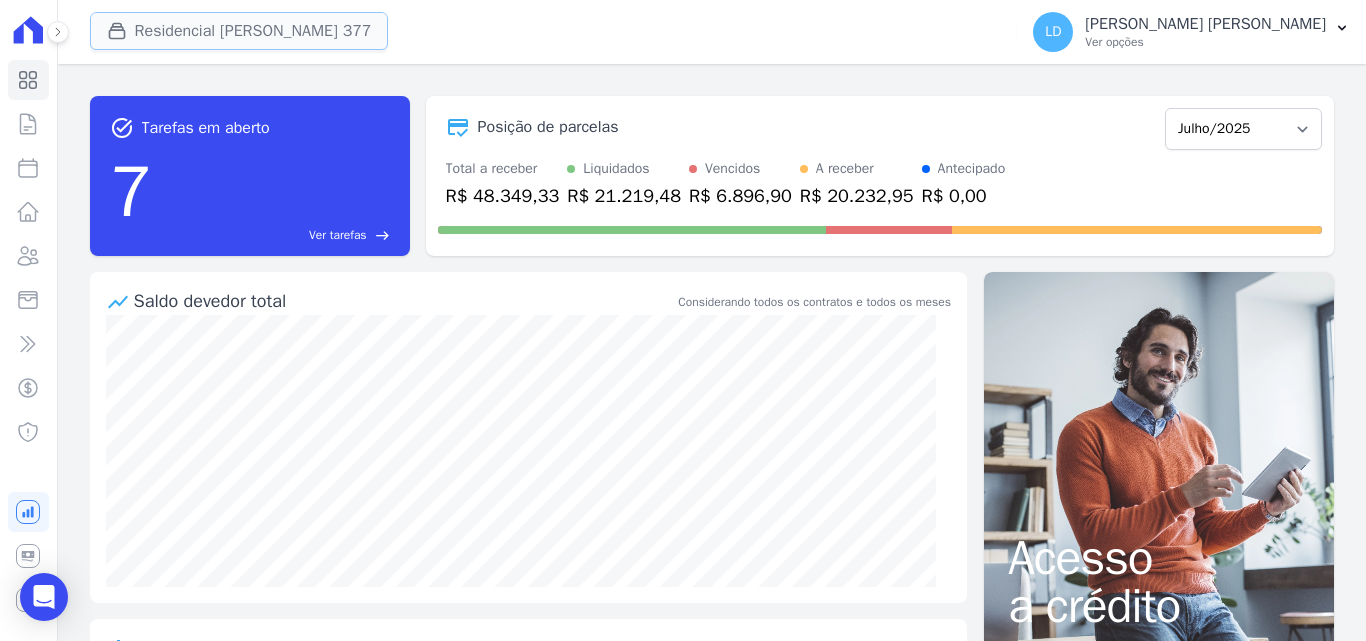 click on "Residencial [PERSON_NAME] 377" at bounding box center (239, 31) 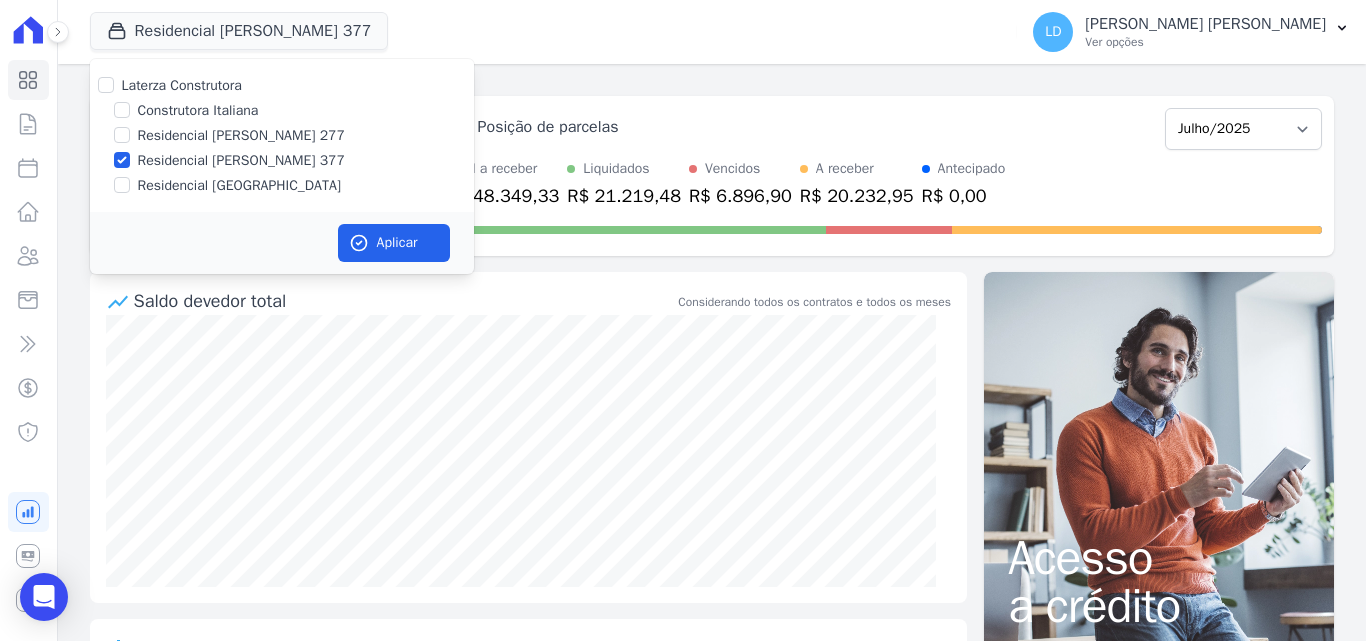 click on "Laterza Construtora" at bounding box center (182, 85) 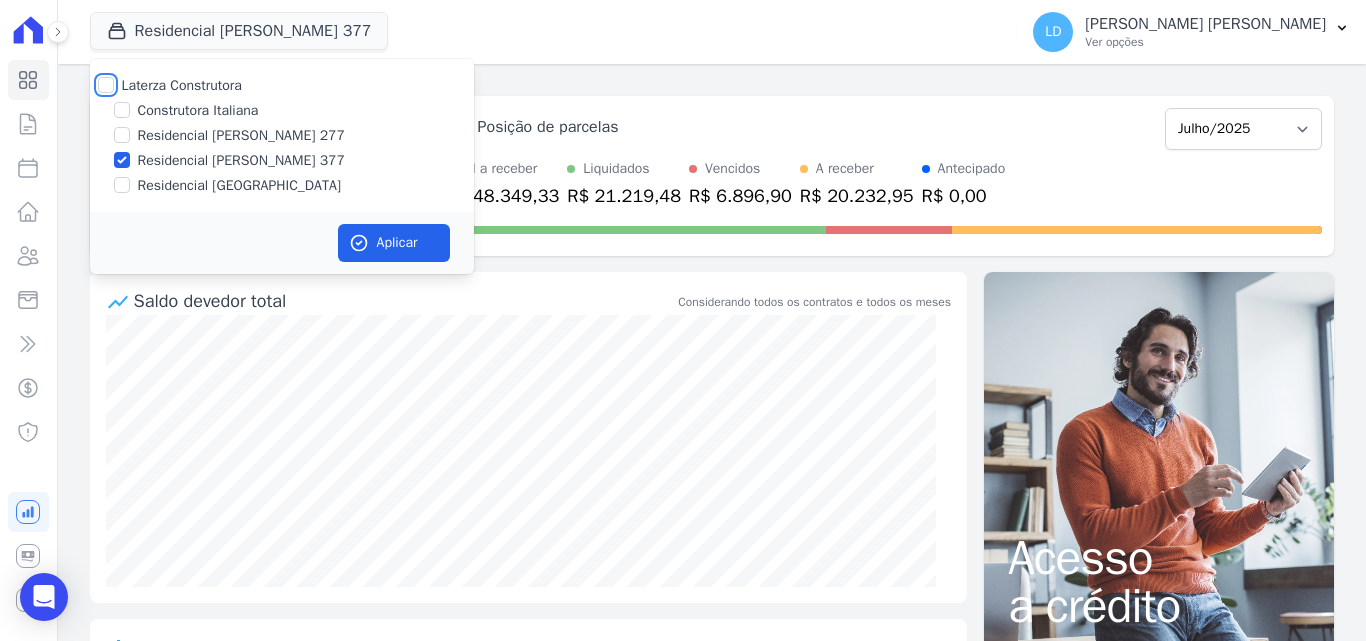 click on "Laterza Construtora" at bounding box center [106, 85] 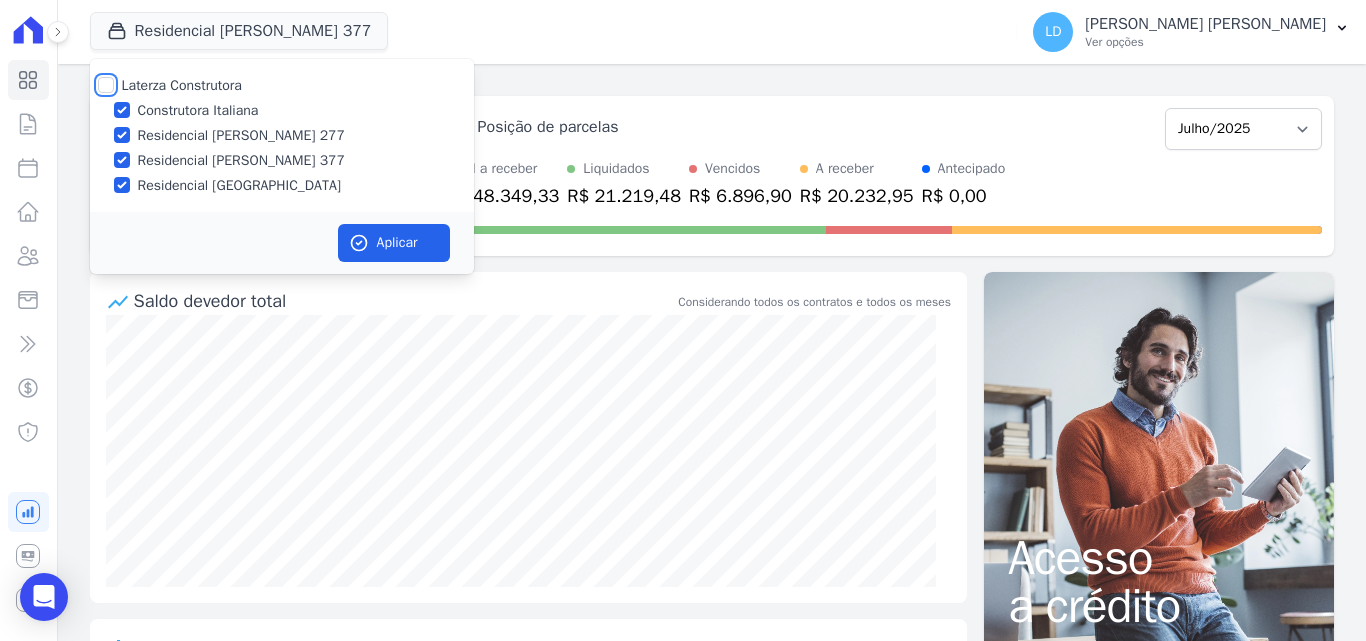 checkbox on "true" 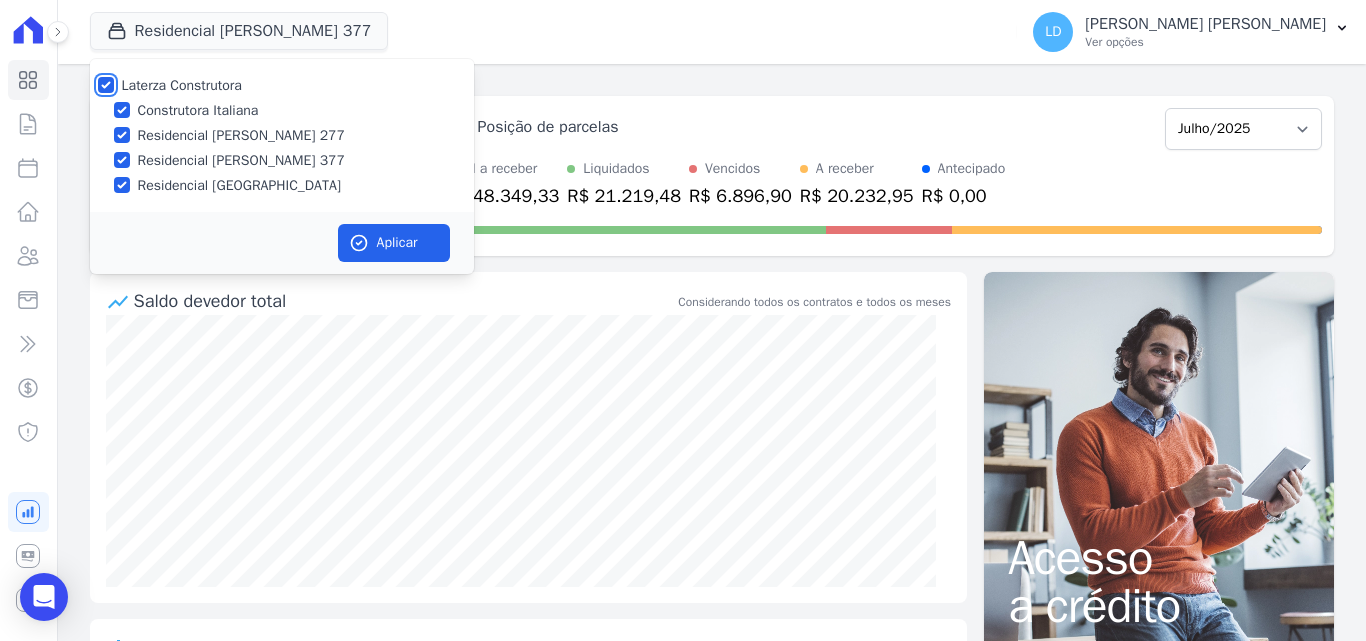 checkbox on "true" 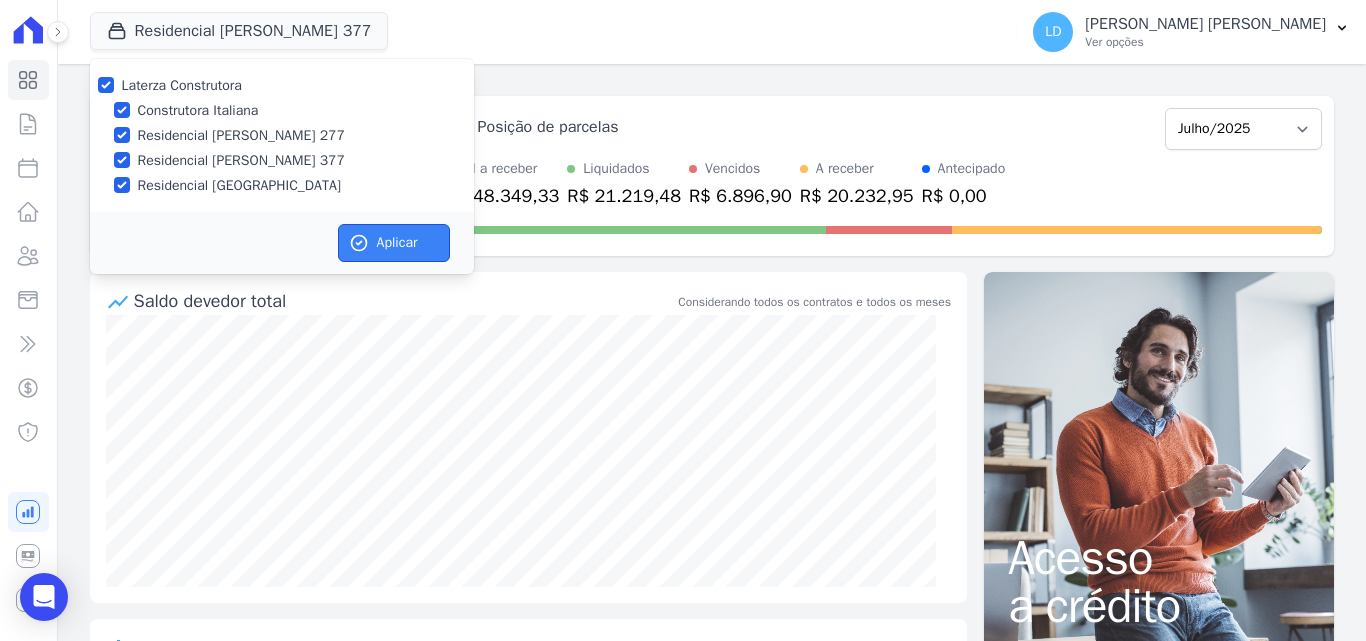 click on "Aplicar" at bounding box center [394, 243] 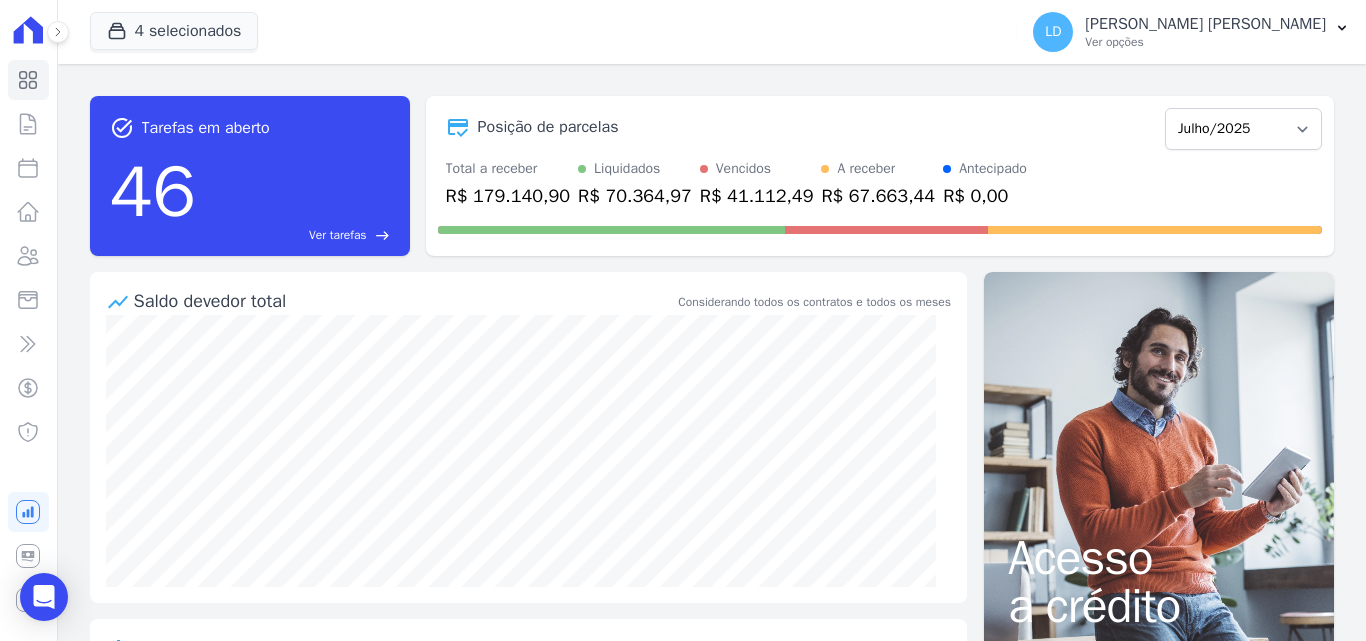 click on "LD
[PERSON_NAME] [PERSON_NAME]
Ver opções" at bounding box center (1191, 32) 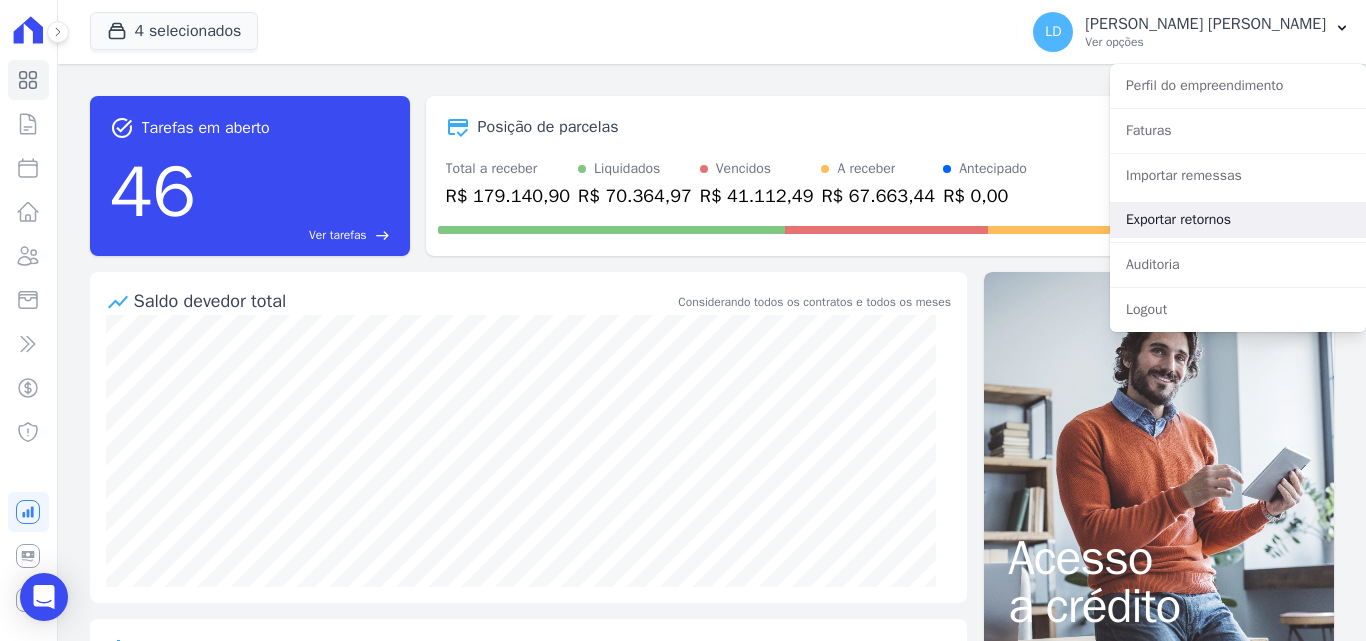 click on "Exportar retornos" at bounding box center [1238, 220] 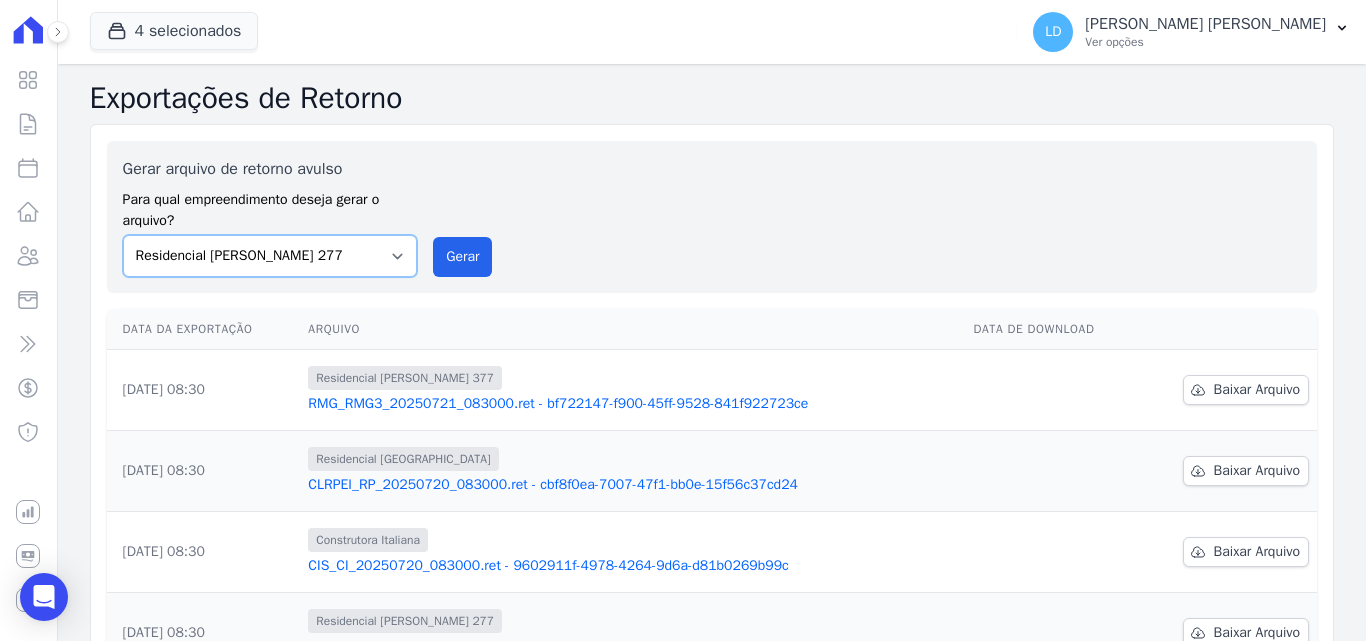 click on "Construtora Italiana
Residencial [PERSON_NAME] 277
Residencial [PERSON_NAME][STREET_ADDRESS]" at bounding box center (270, 256) 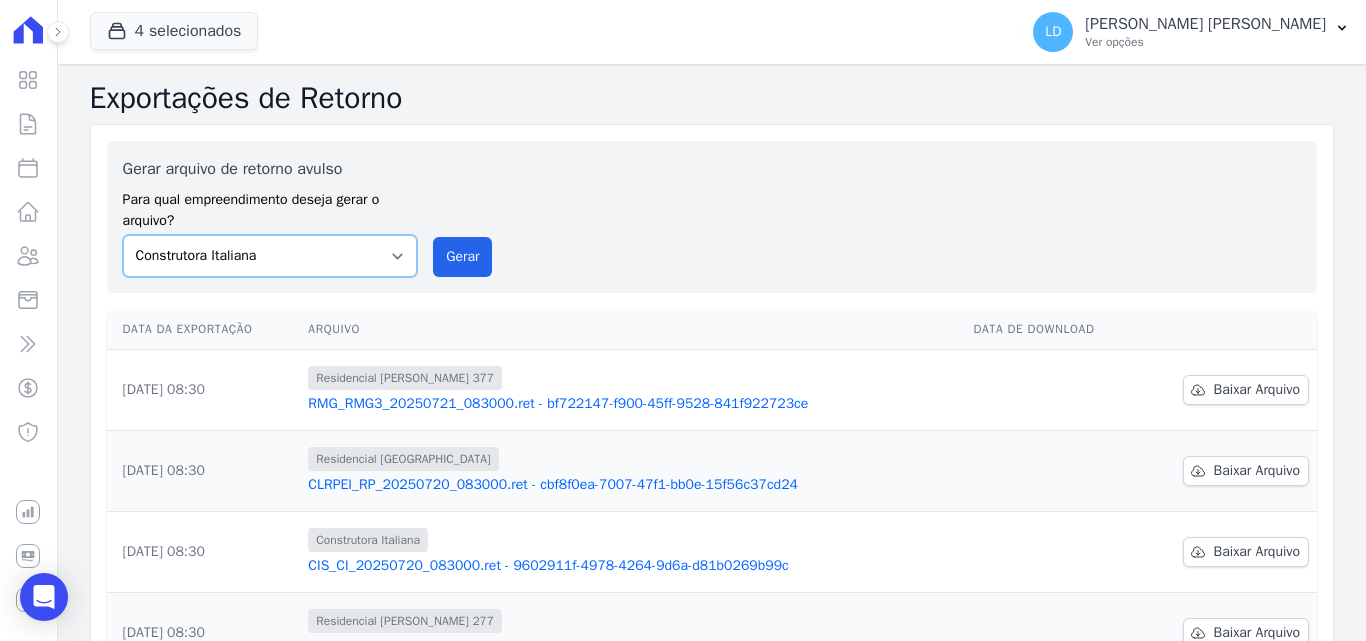 click on "Construtora Italiana
Residencial [PERSON_NAME] 277
Residencial [PERSON_NAME][STREET_ADDRESS]" at bounding box center [270, 256] 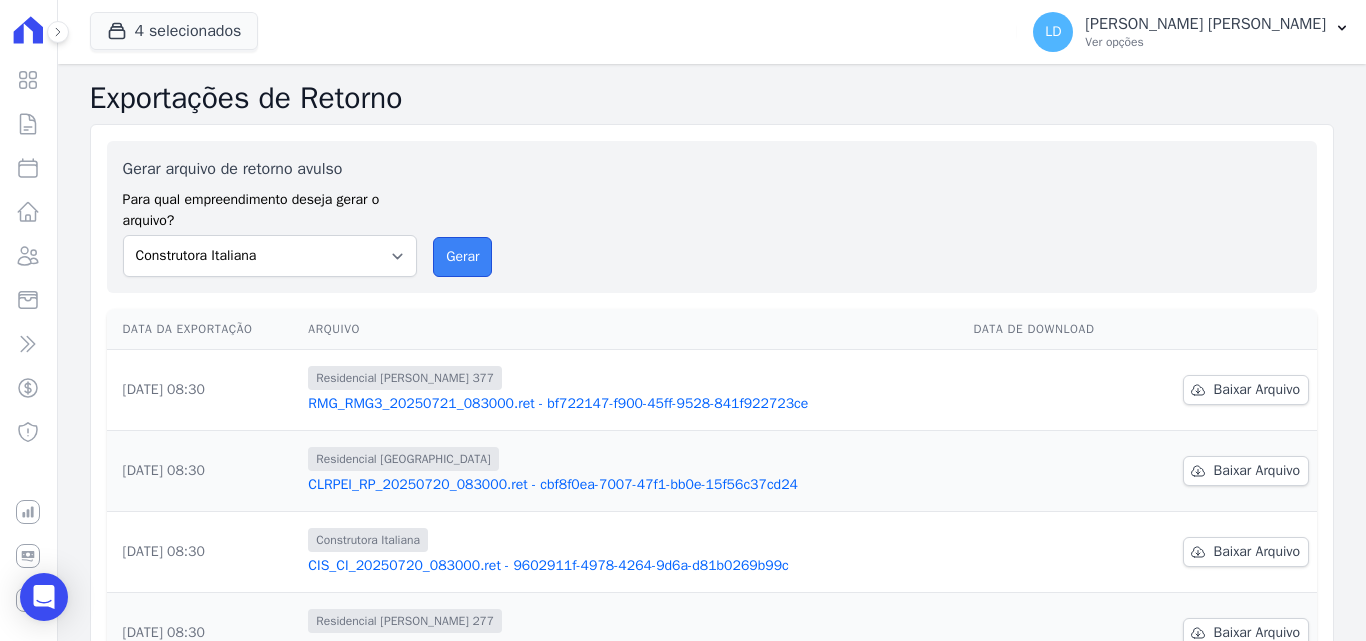 click on "Gerar" at bounding box center (462, 257) 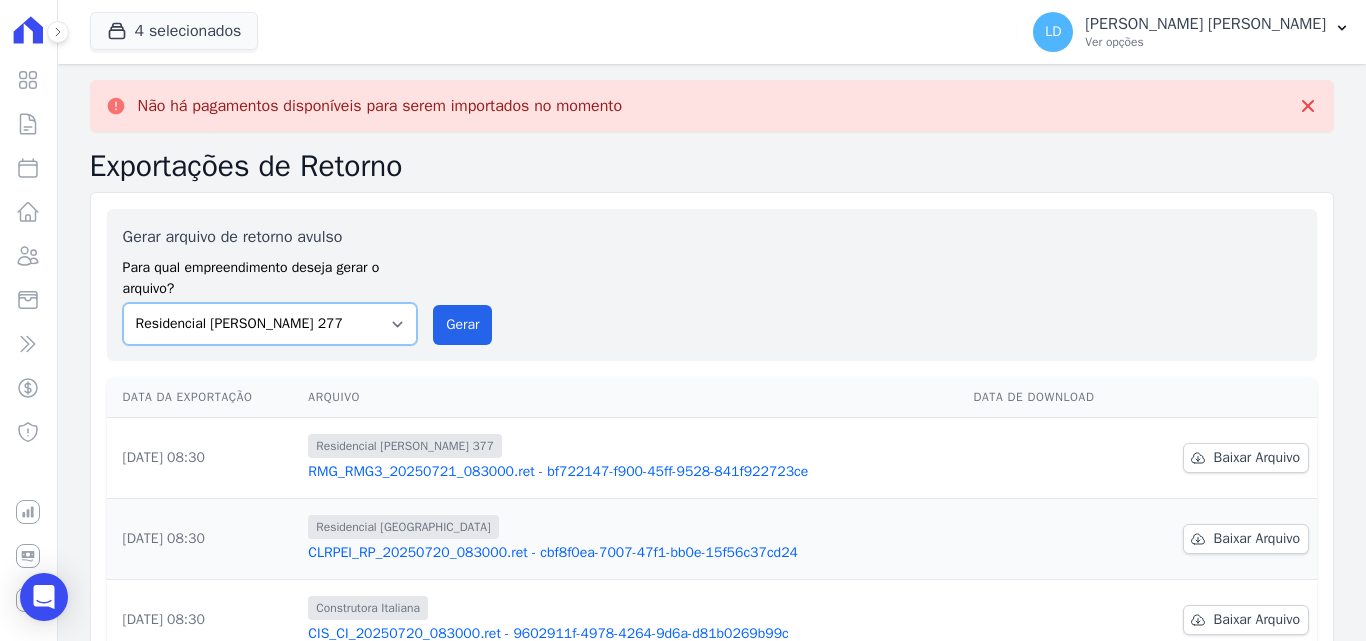 click on "Construtora Italiana
Residencial [PERSON_NAME] 277
Residencial [PERSON_NAME][STREET_ADDRESS]" at bounding box center [270, 324] 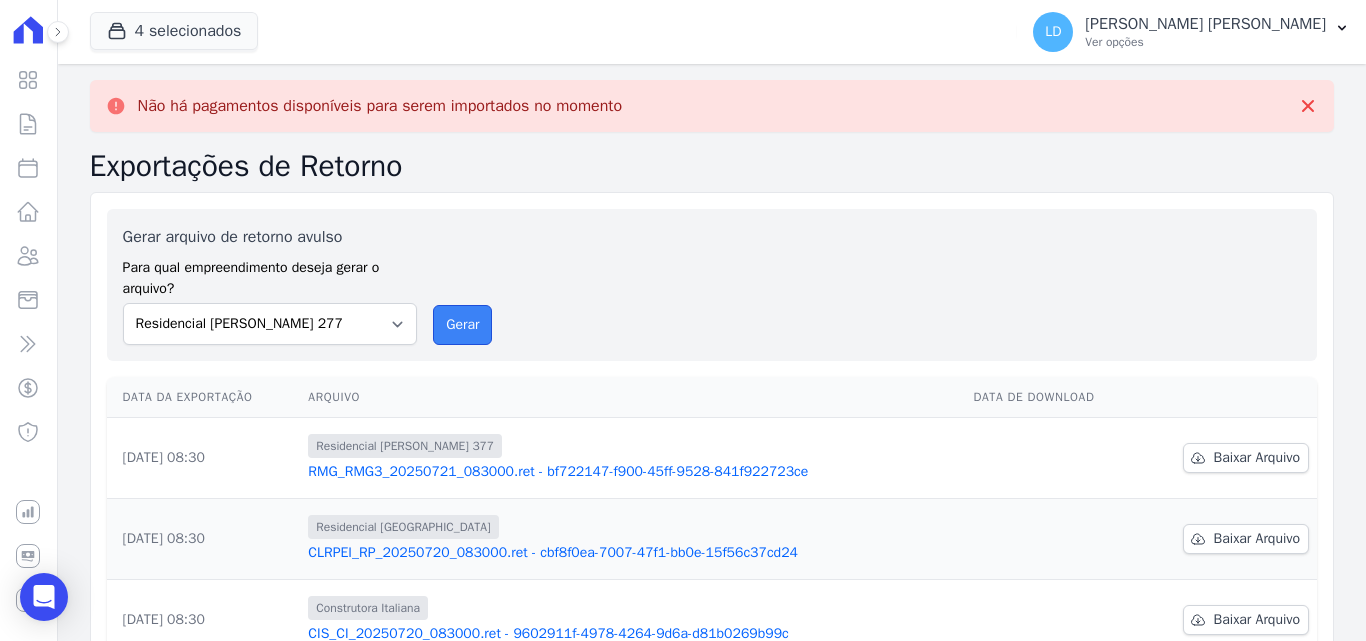 click on "Gerar" at bounding box center [462, 325] 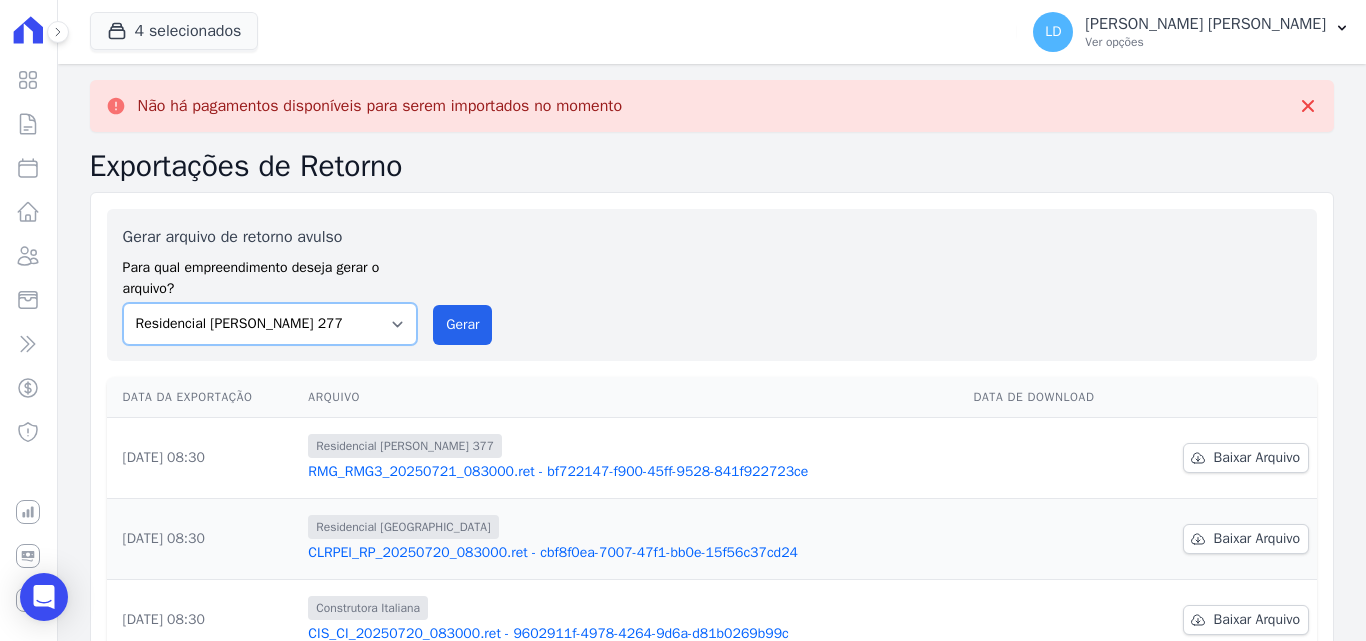 click on "Construtora Italiana
Residencial [PERSON_NAME] 277
Residencial [PERSON_NAME][STREET_ADDRESS]" at bounding box center [270, 324] 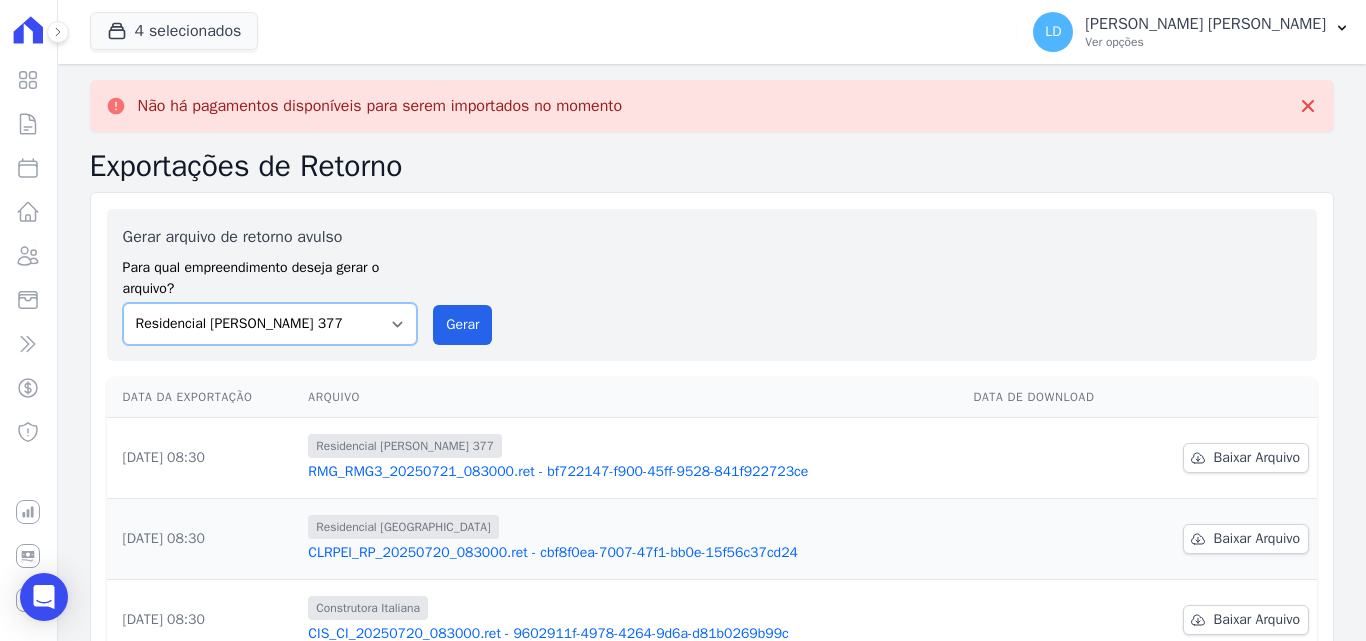 click on "Construtora Italiana
Residencial [PERSON_NAME] 277
Residencial [PERSON_NAME][STREET_ADDRESS]" at bounding box center [270, 324] 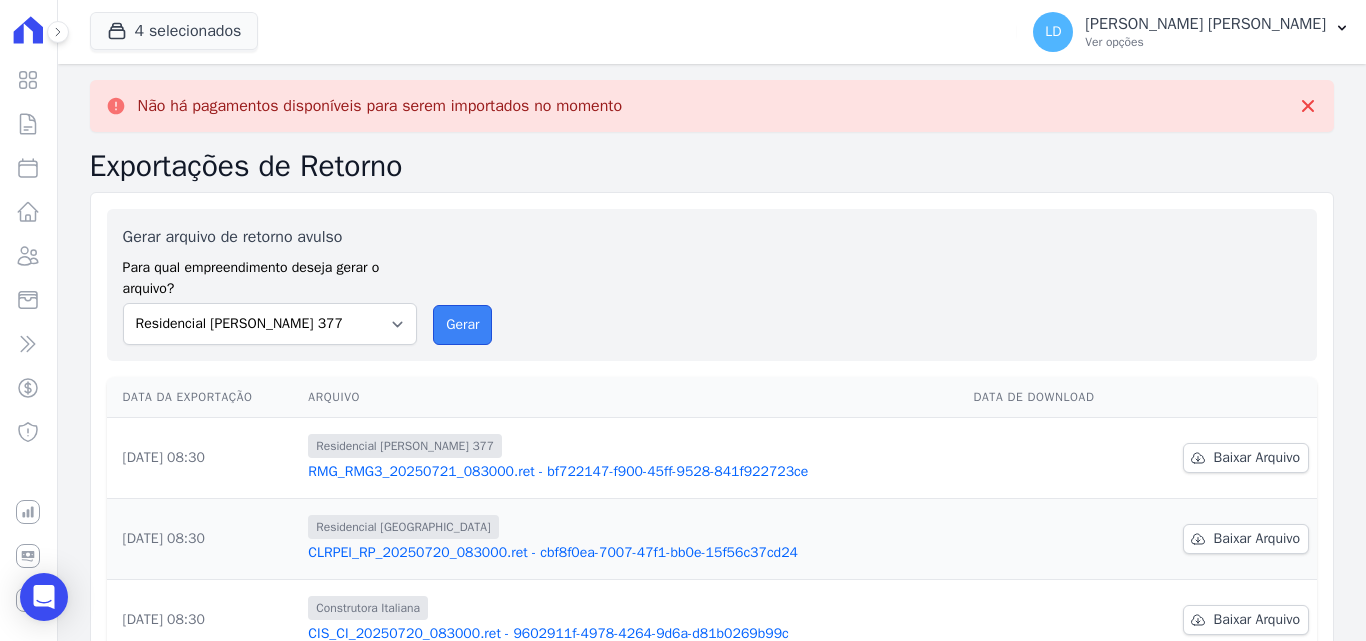 click on "Gerar" at bounding box center [462, 325] 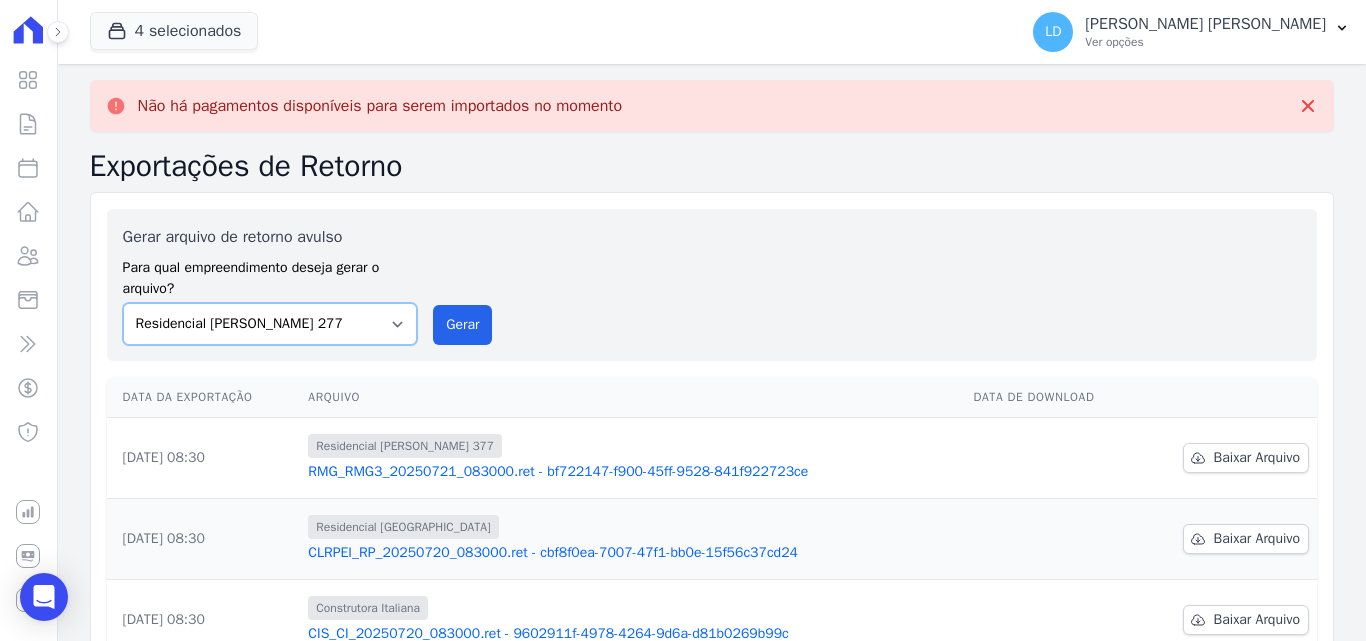 click on "Construtora Italiana
Residencial [PERSON_NAME] 277
Residencial [PERSON_NAME][STREET_ADDRESS]" at bounding box center [270, 324] 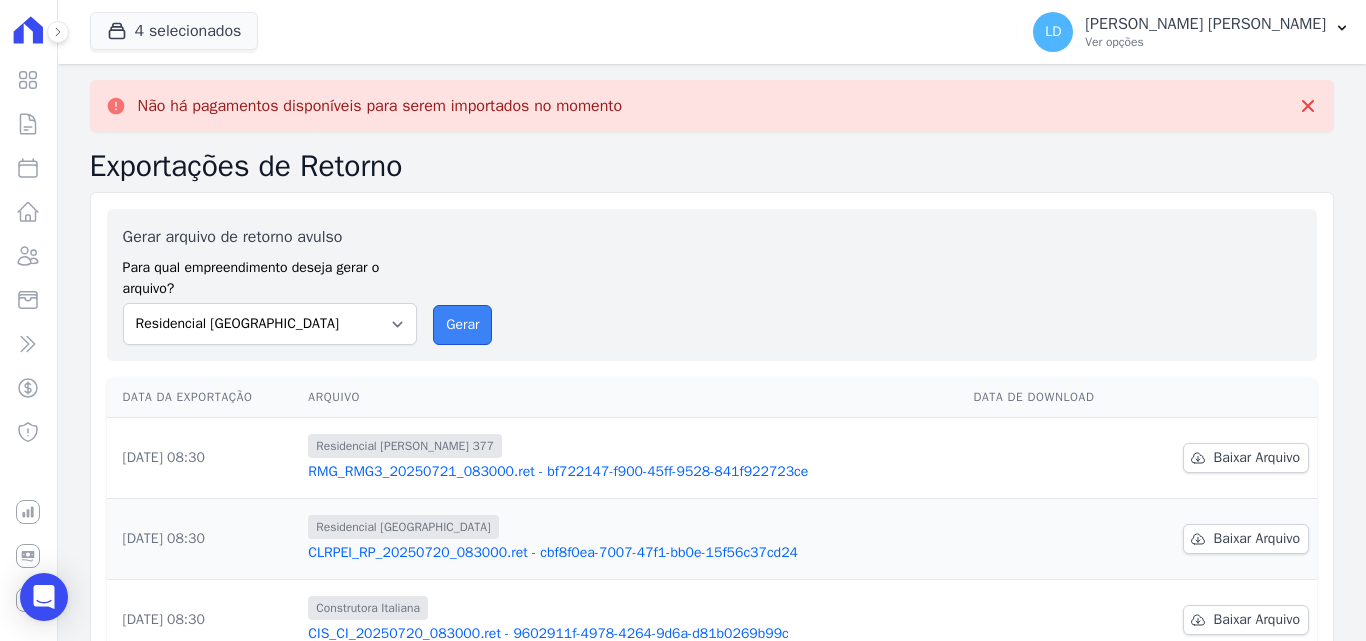 drag, startPoint x: 457, startPoint y: 321, endPoint x: 730, endPoint y: 175, distance: 309.58844 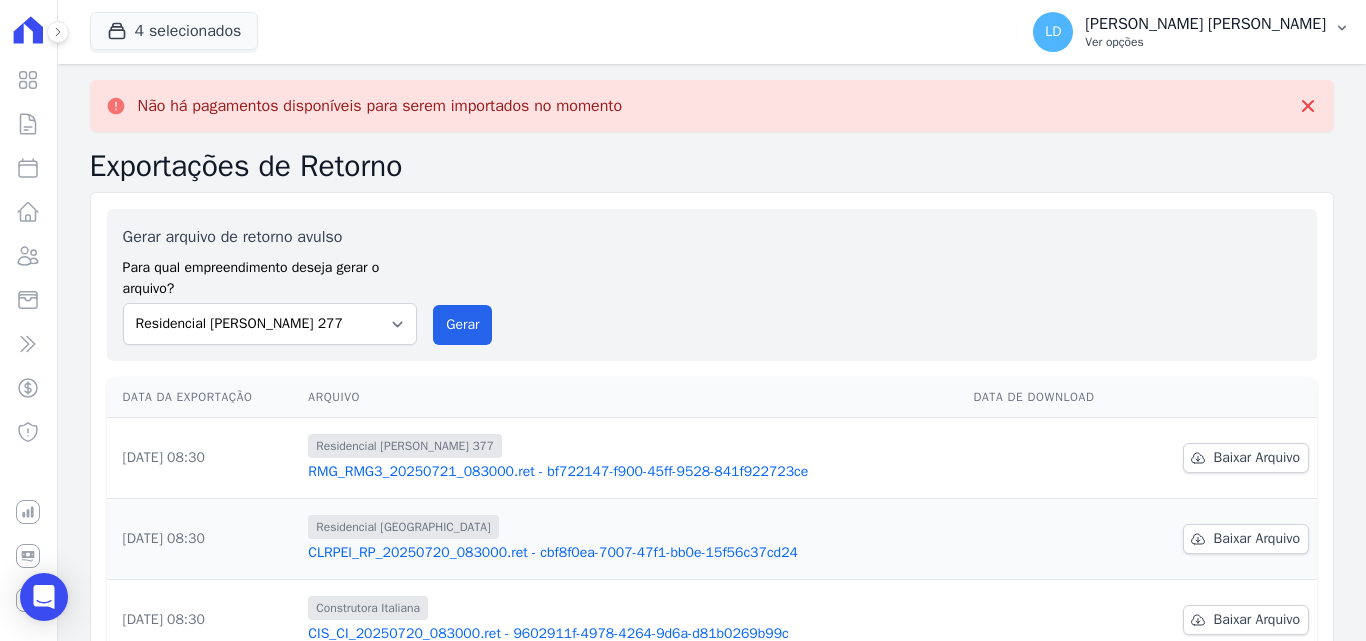 click on "[PERSON_NAME] [PERSON_NAME]" at bounding box center (1205, 24) 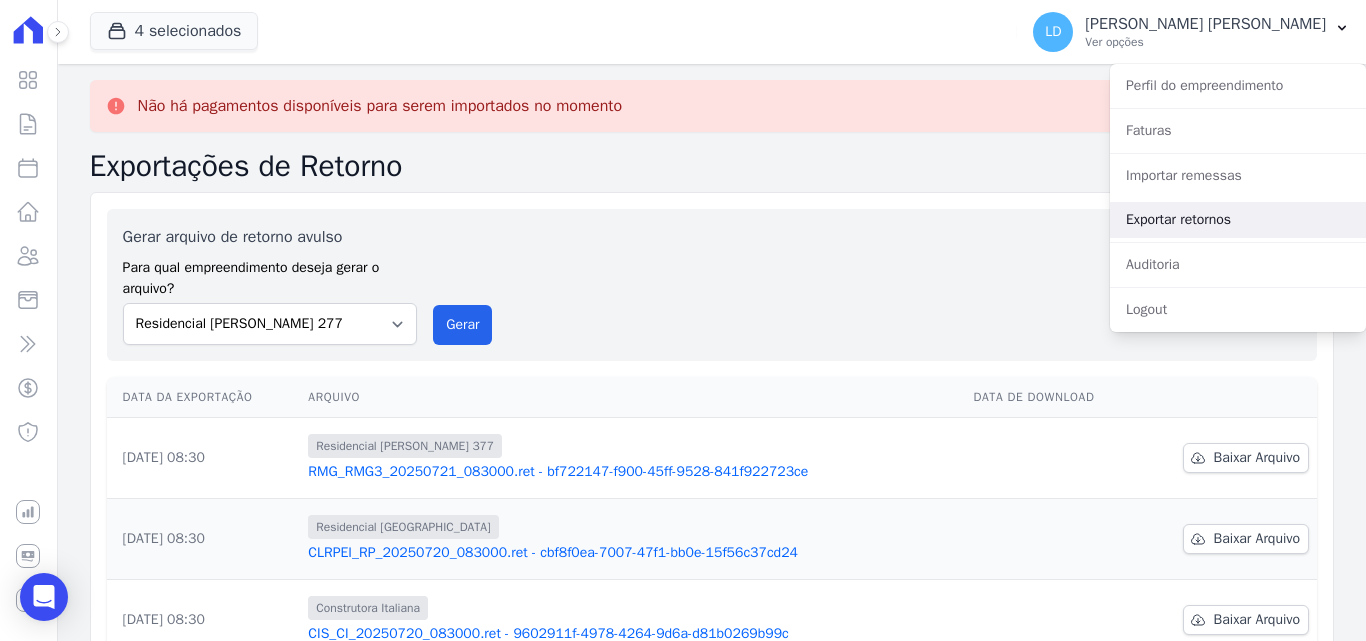 click on "Exportar retornos" at bounding box center [1238, 220] 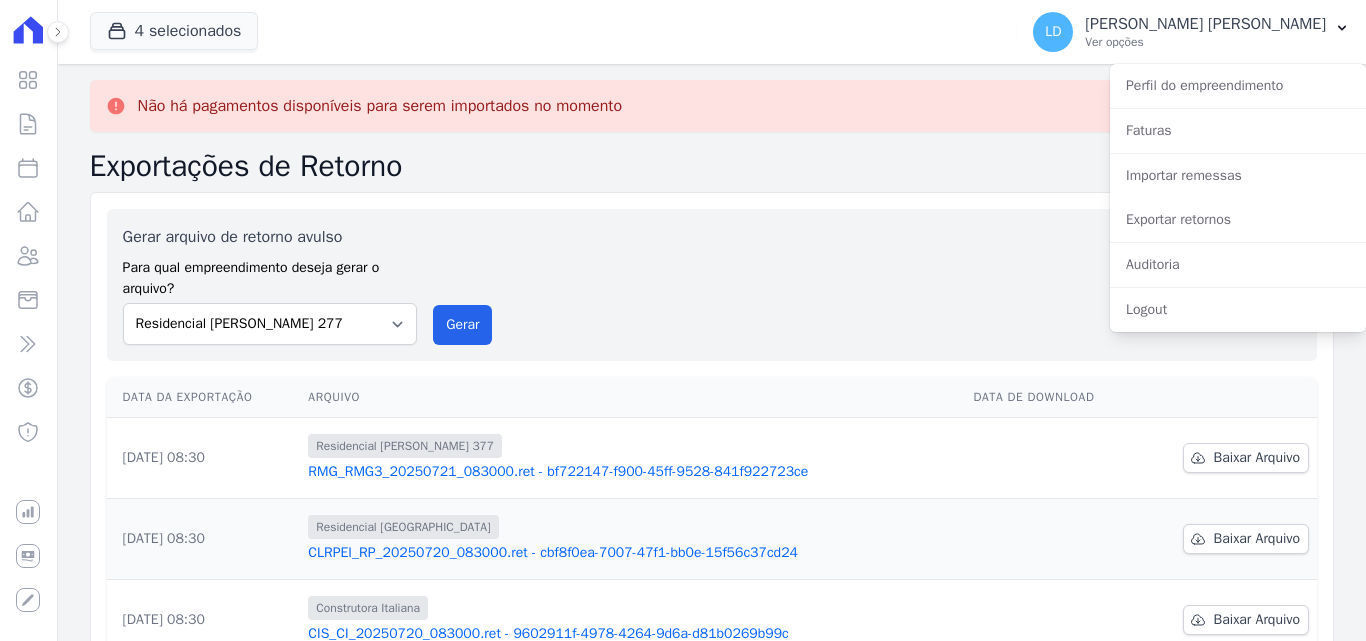 scroll, scrollTop: 0, scrollLeft: 0, axis: both 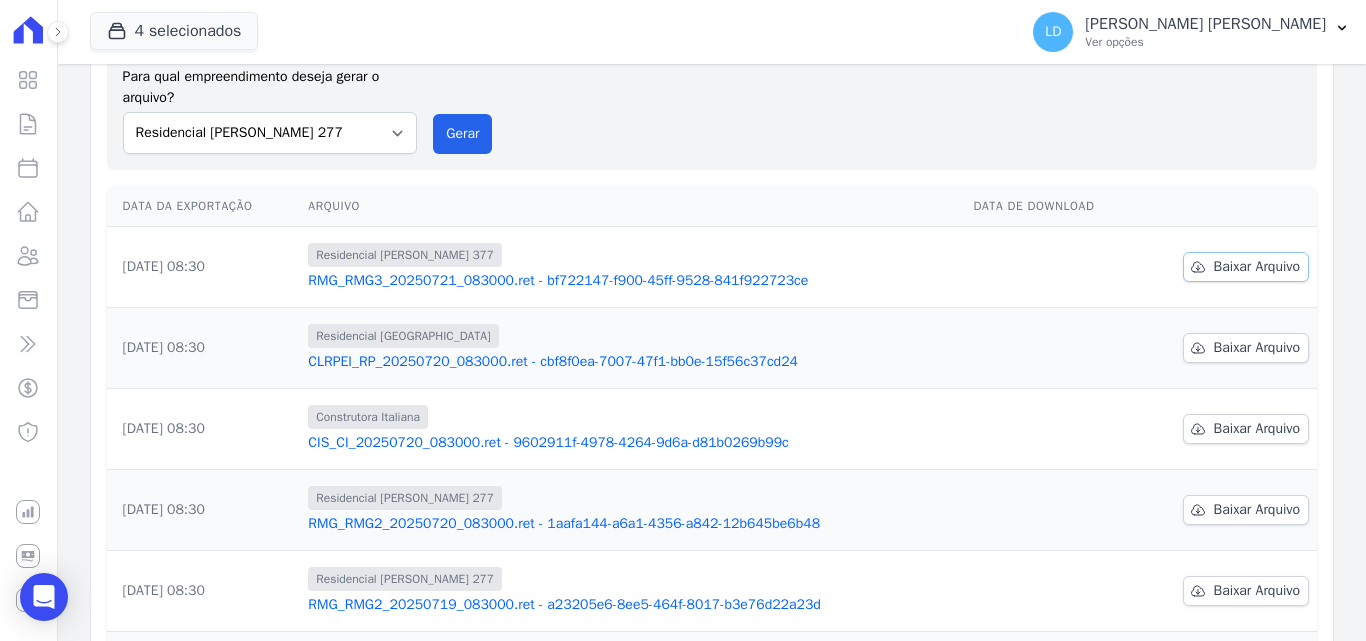 click on "Baixar Arquivo" at bounding box center (1257, 267) 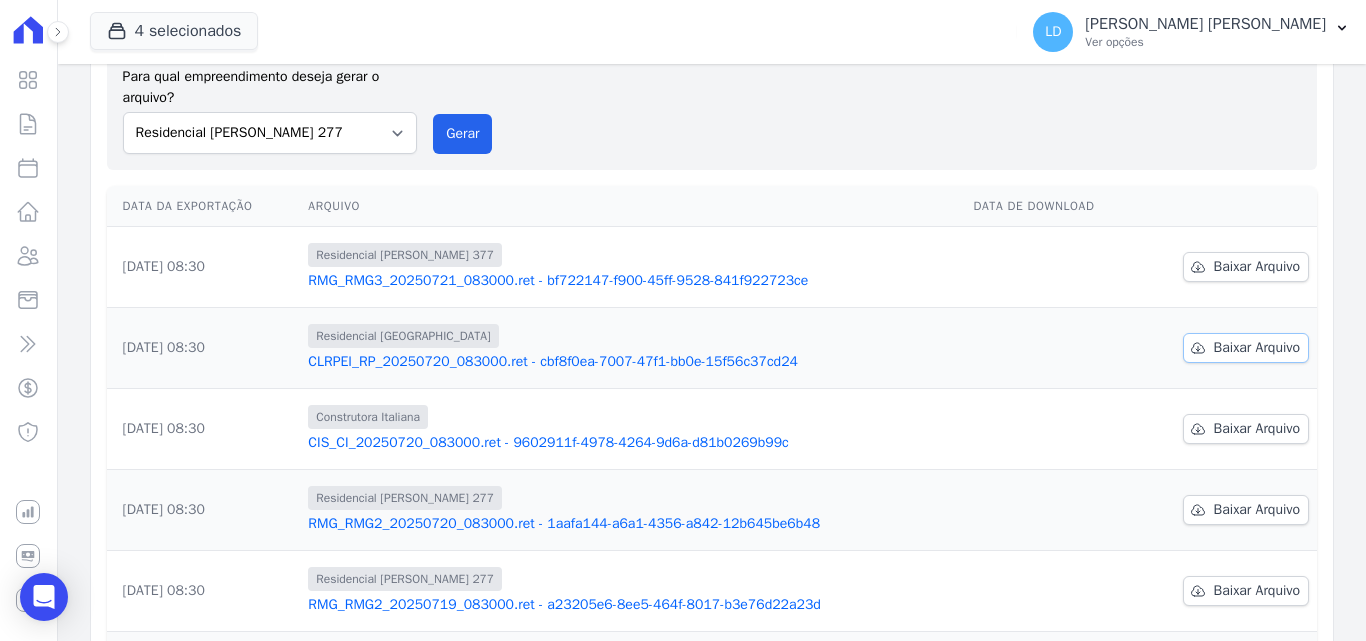 click on "Baixar Arquivo" at bounding box center (1257, 348) 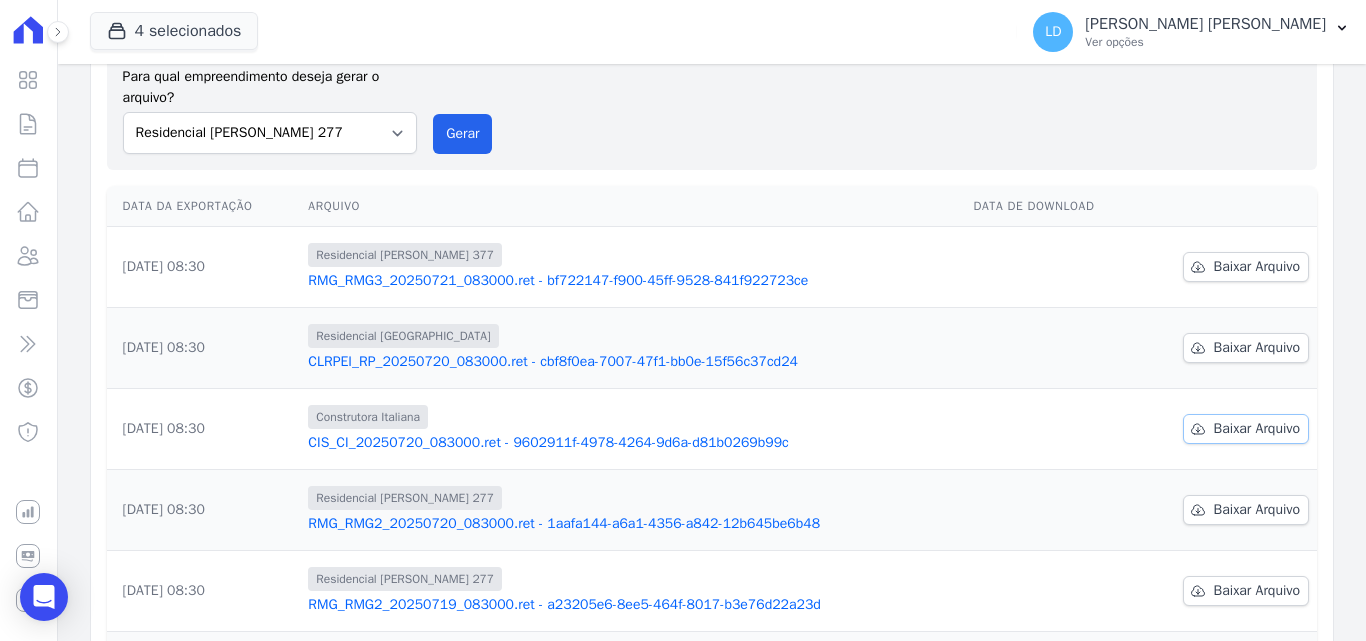 click on "Baixar Arquivo" at bounding box center (1246, 429) 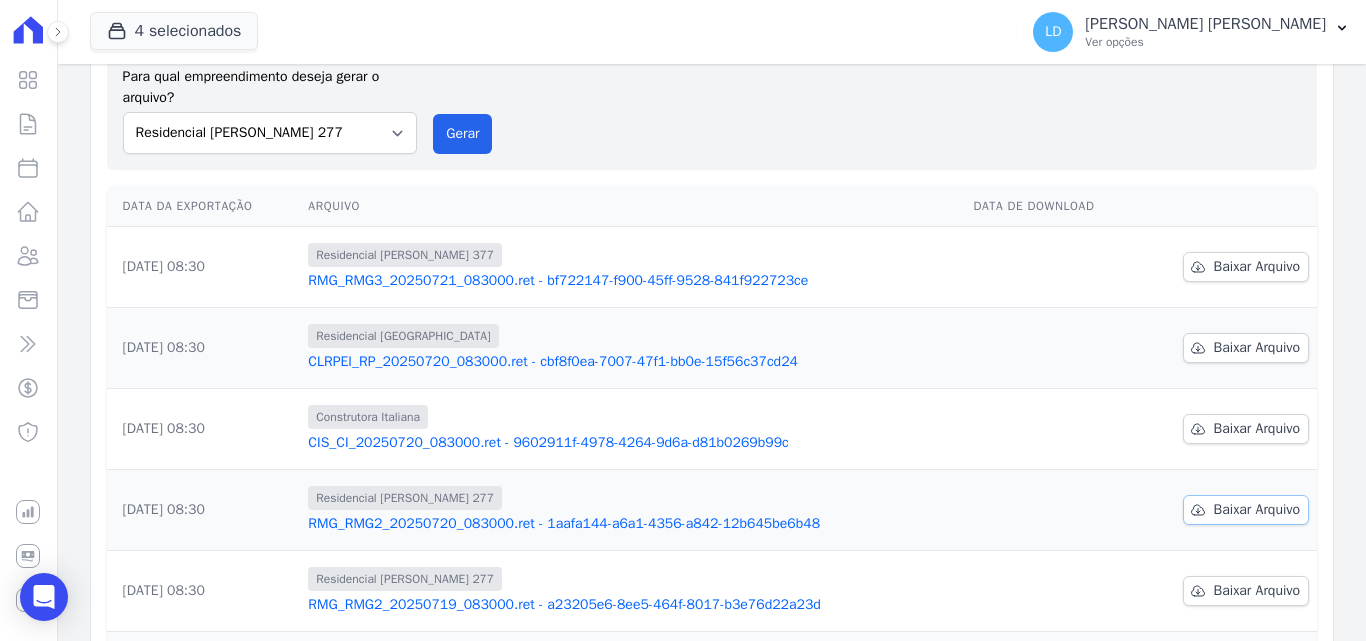 click on "Baixar Arquivo" at bounding box center (1257, 510) 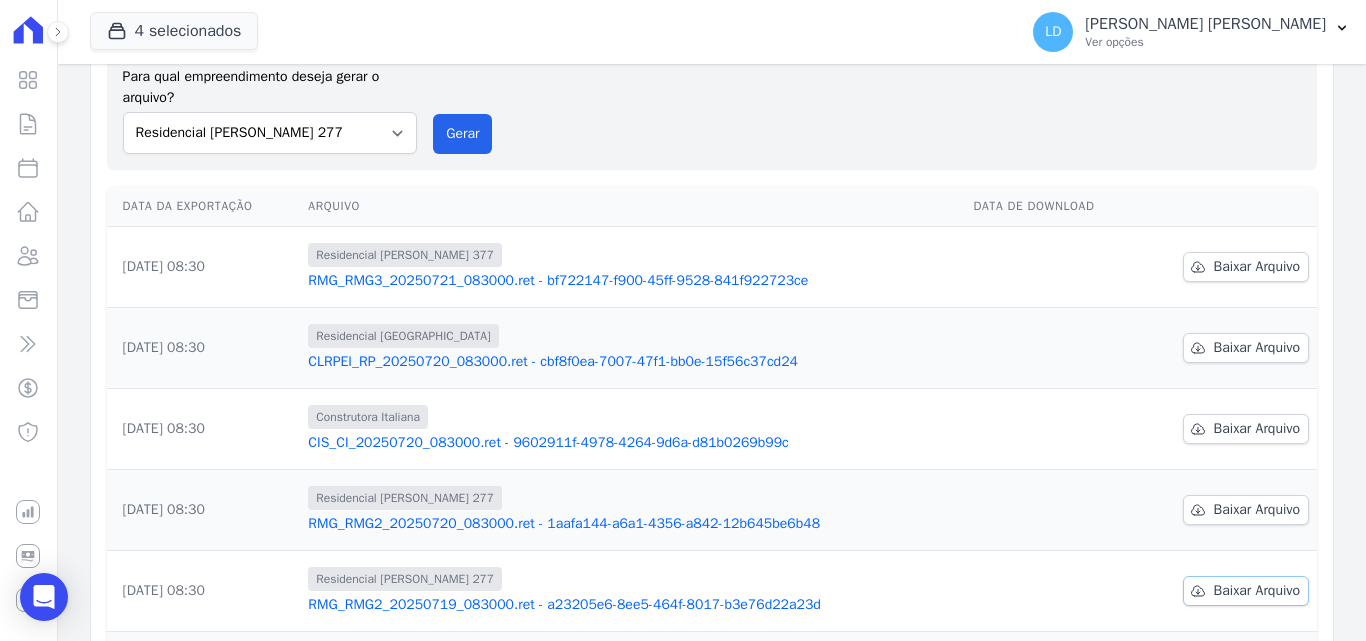 click 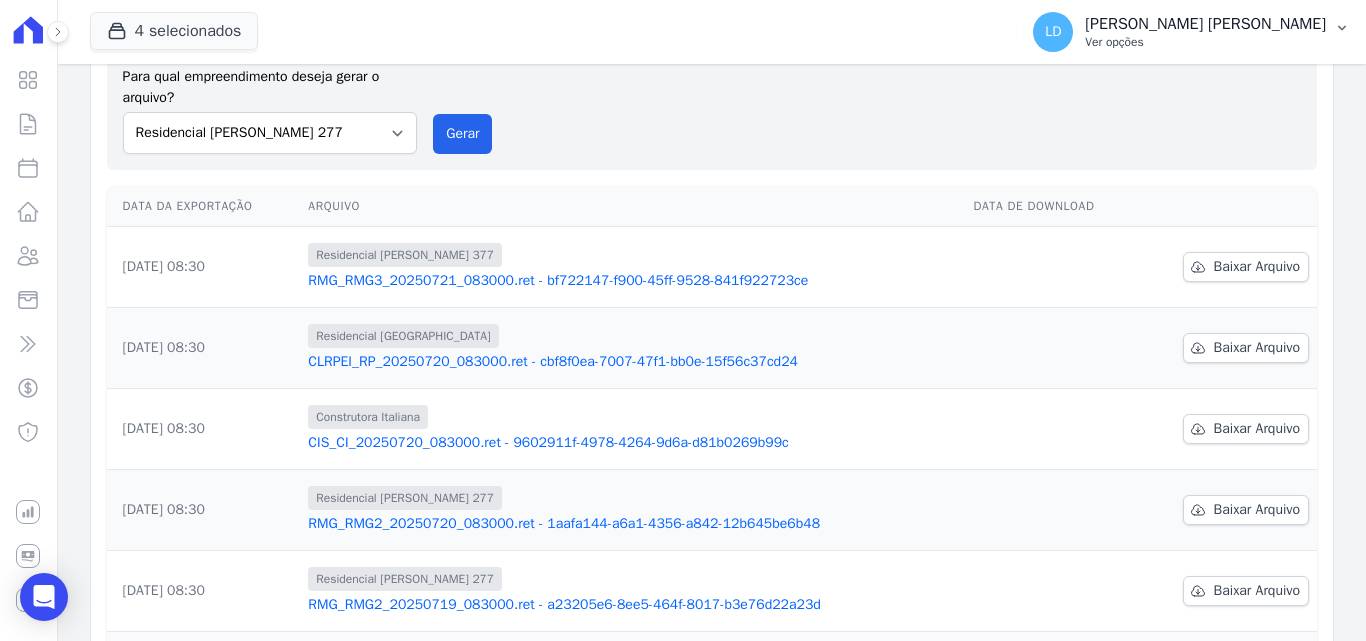click on "Ver opções" at bounding box center [1205, 42] 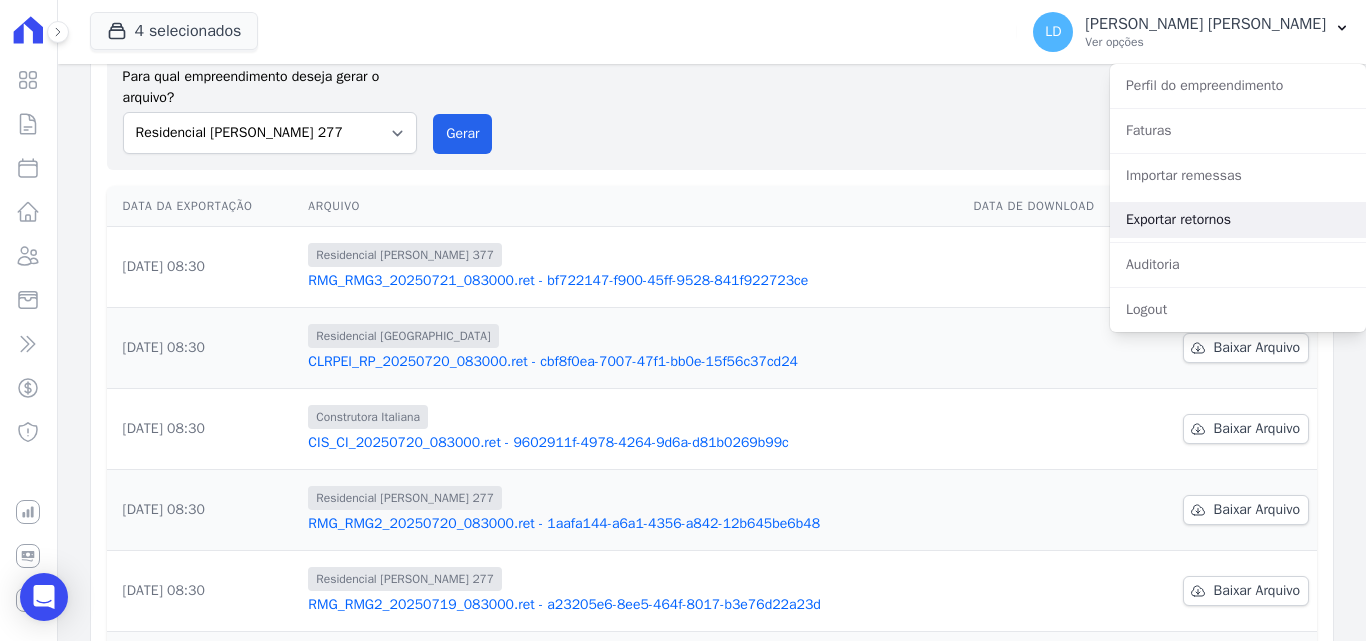 click on "Exportar retornos" at bounding box center (1238, 220) 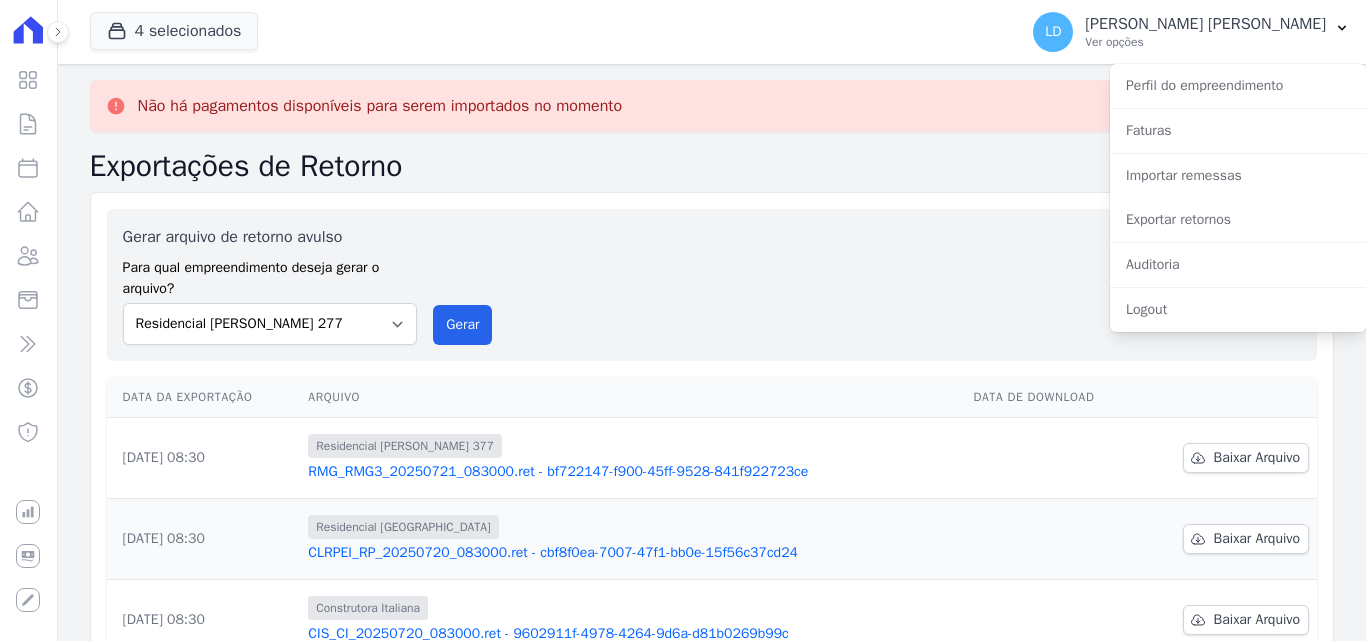 scroll, scrollTop: 300, scrollLeft: 0, axis: vertical 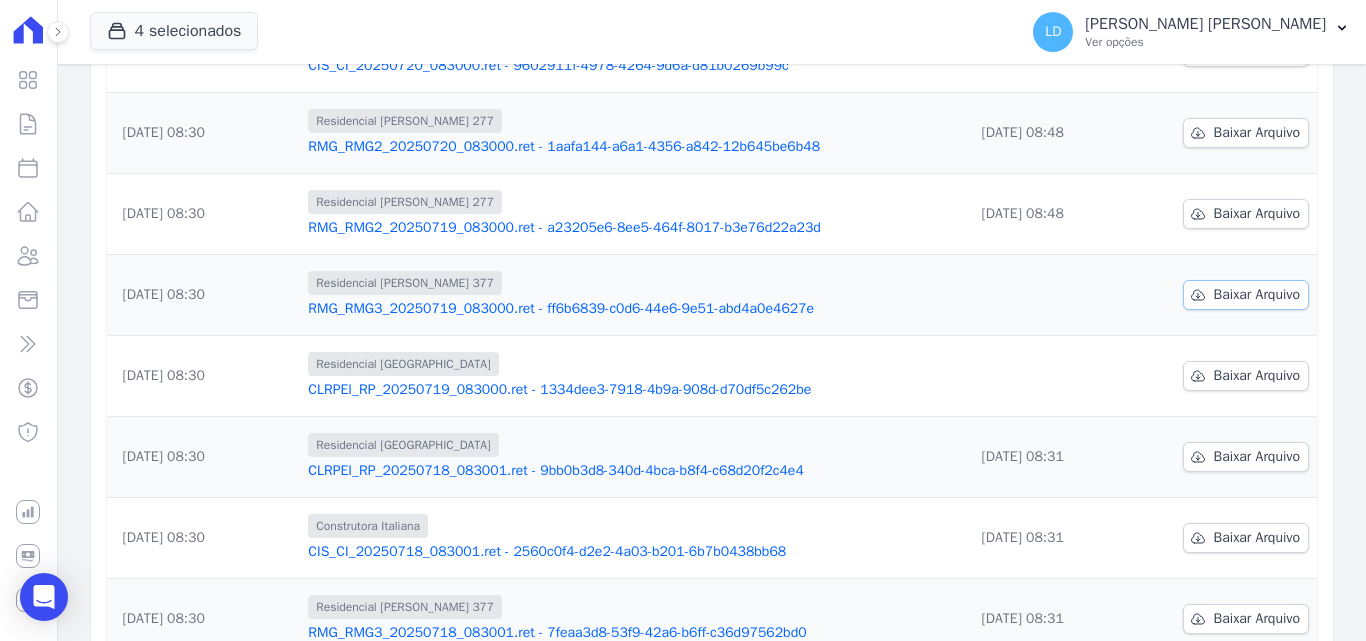 click on "Baixar Arquivo" at bounding box center (1257, 295) 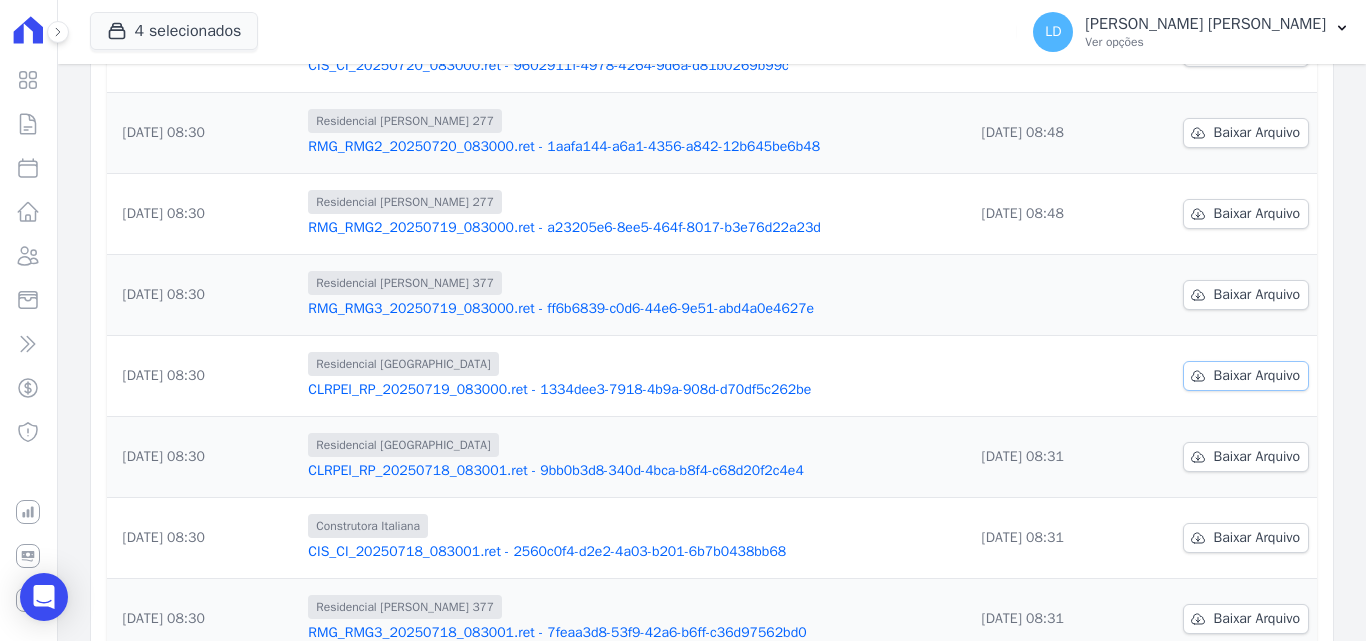 click on "Baixar Arquivo" at bounding box center [1257, 376] 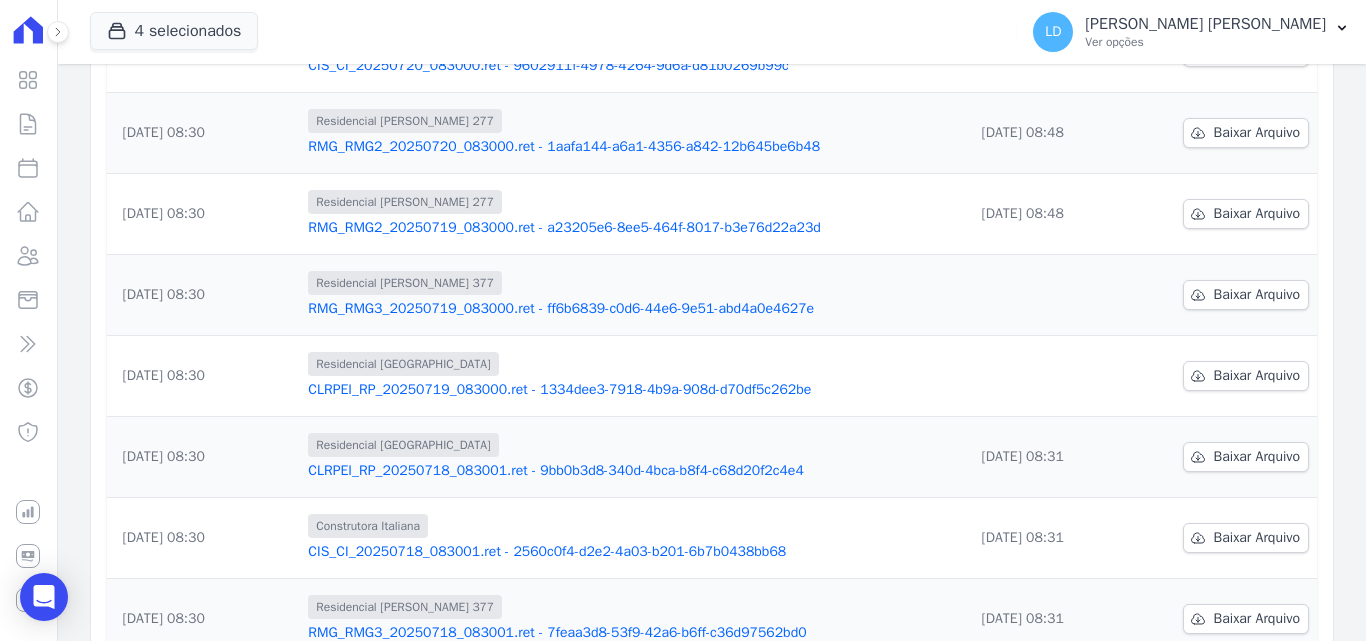 click on "Residencial [GEOGRAPHIC_DATA]" at bounding box center (632, 364) 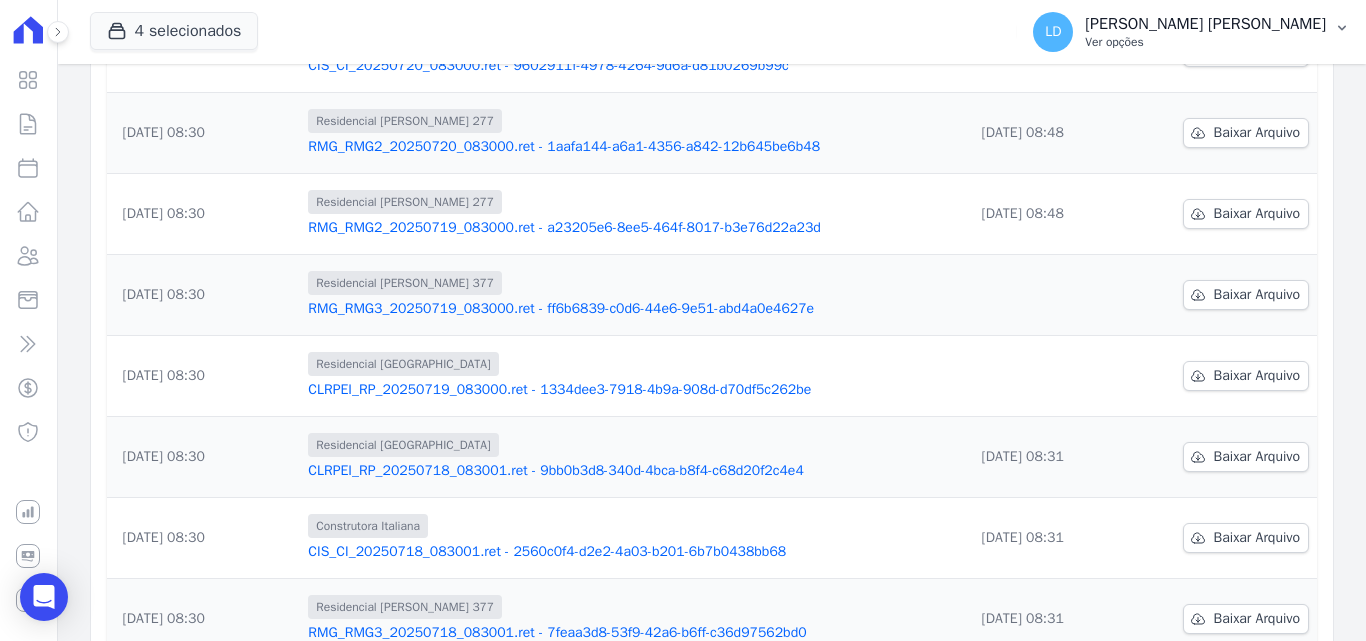click on "Ver opções" at bounding box center [1205, 42] 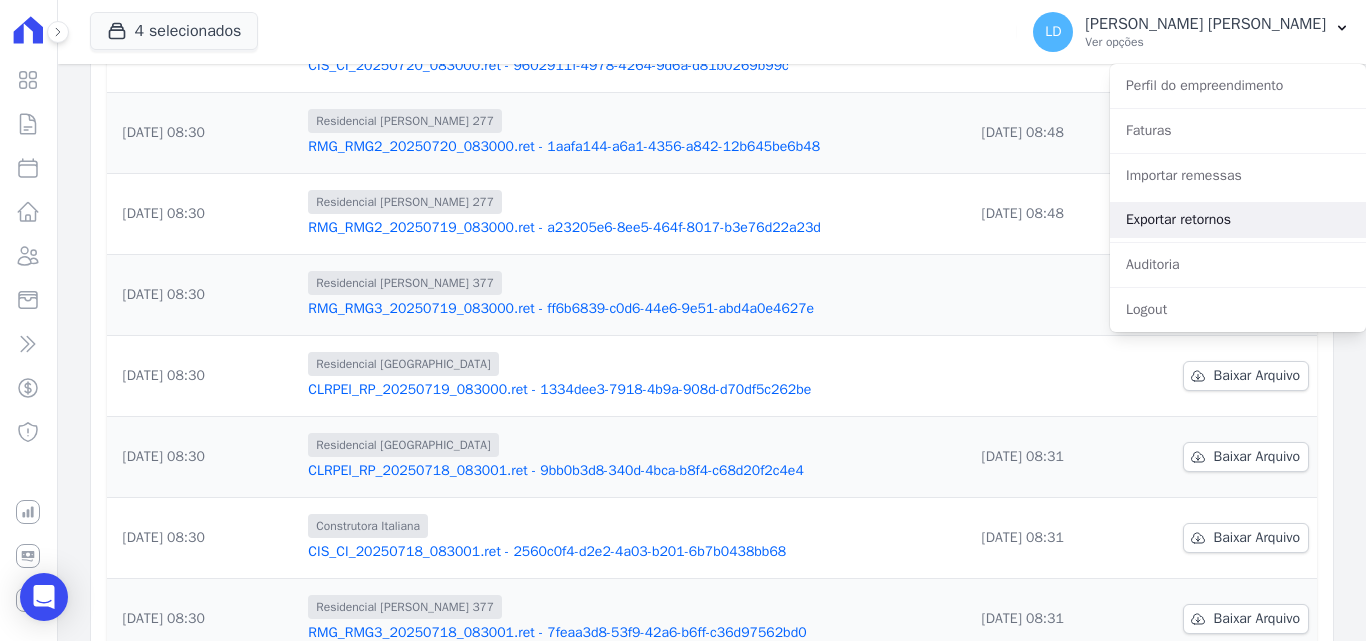 click on "Exportar retornos" at bounding box center [1238, 220] 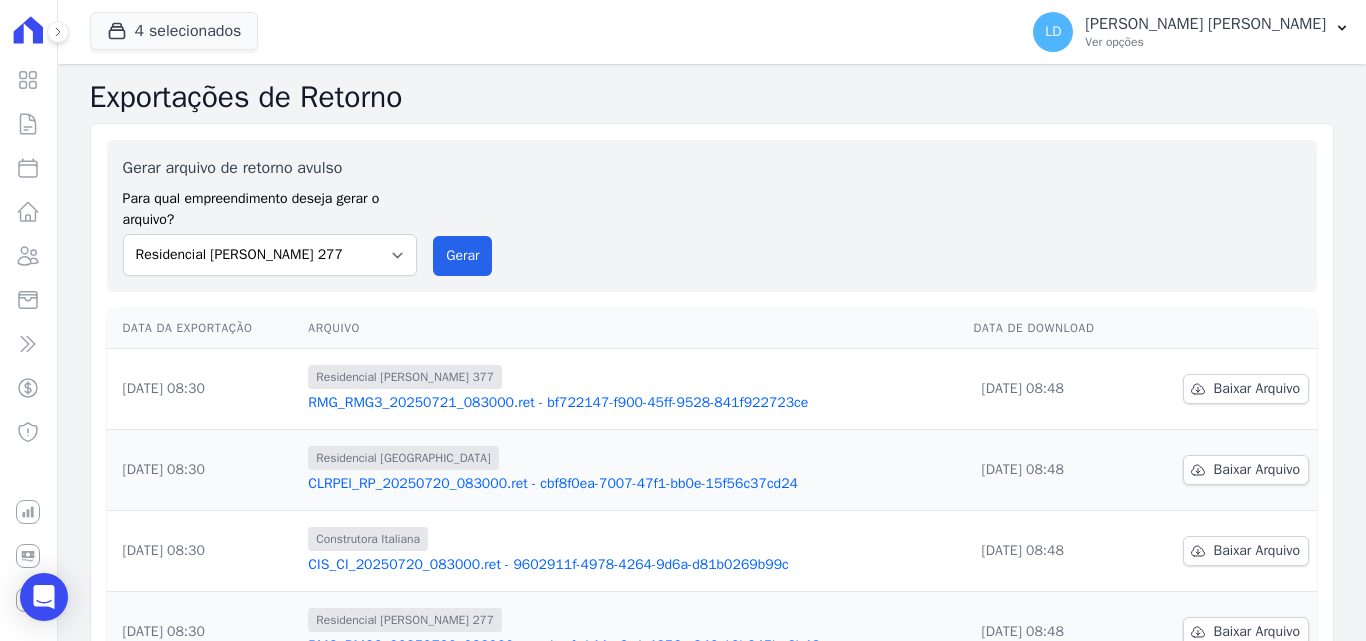 scroll, scrollTop: 0, scrollLeft: 0, axis: both 